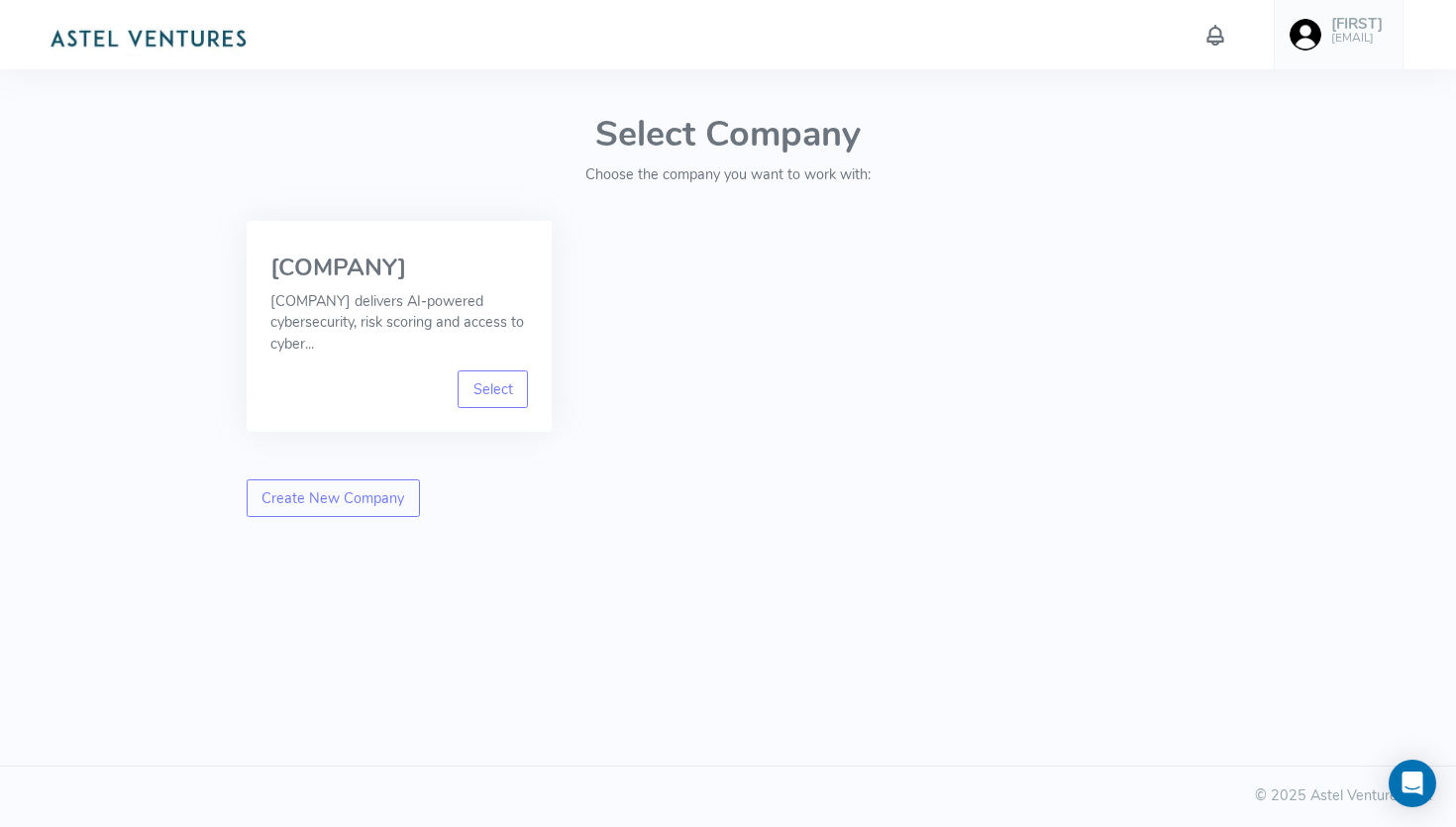 scroll, scrollTop: 0, scrollLeft: 0, axis: both 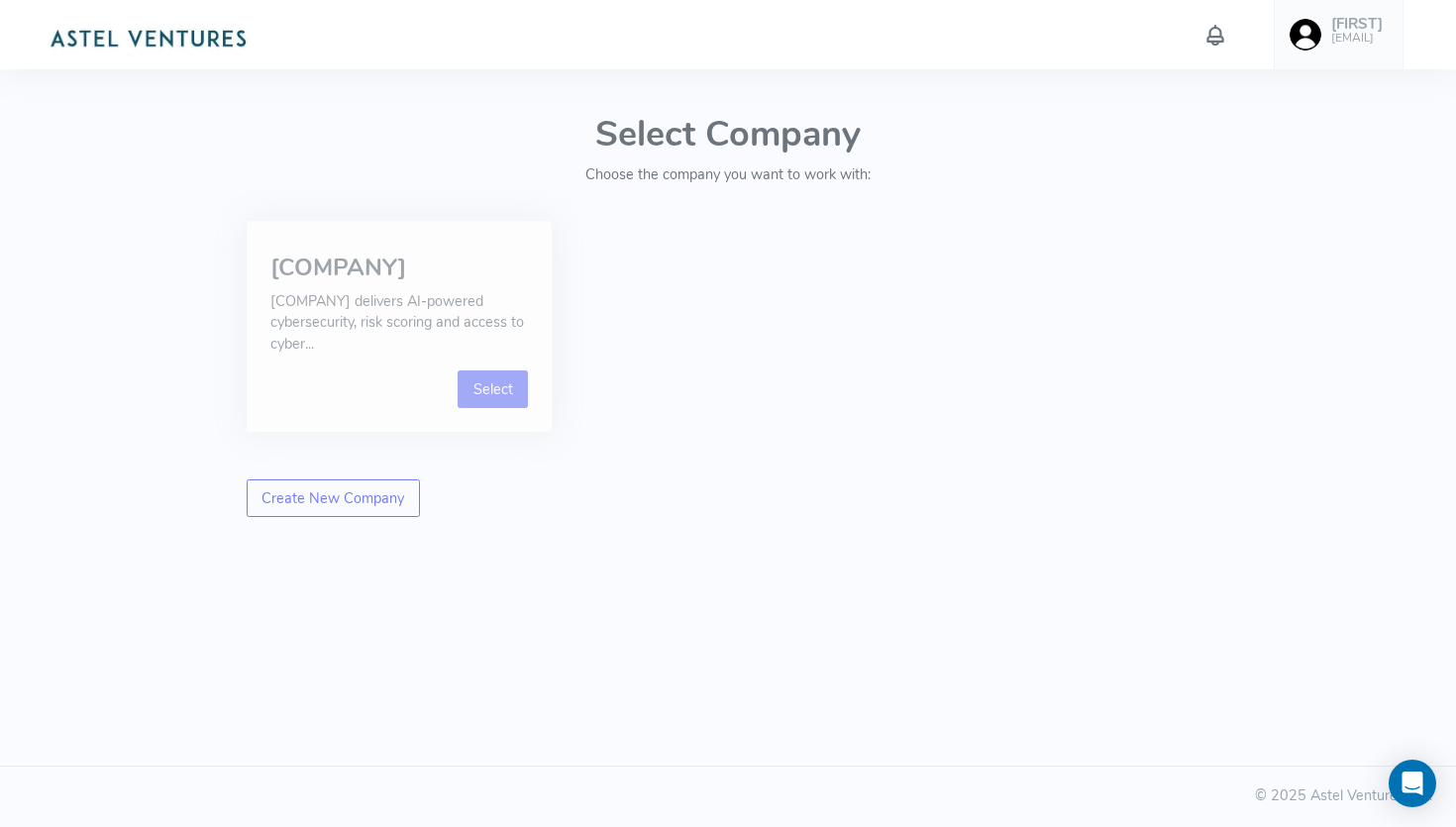 click on "Select" at bounding box center [492, 389] 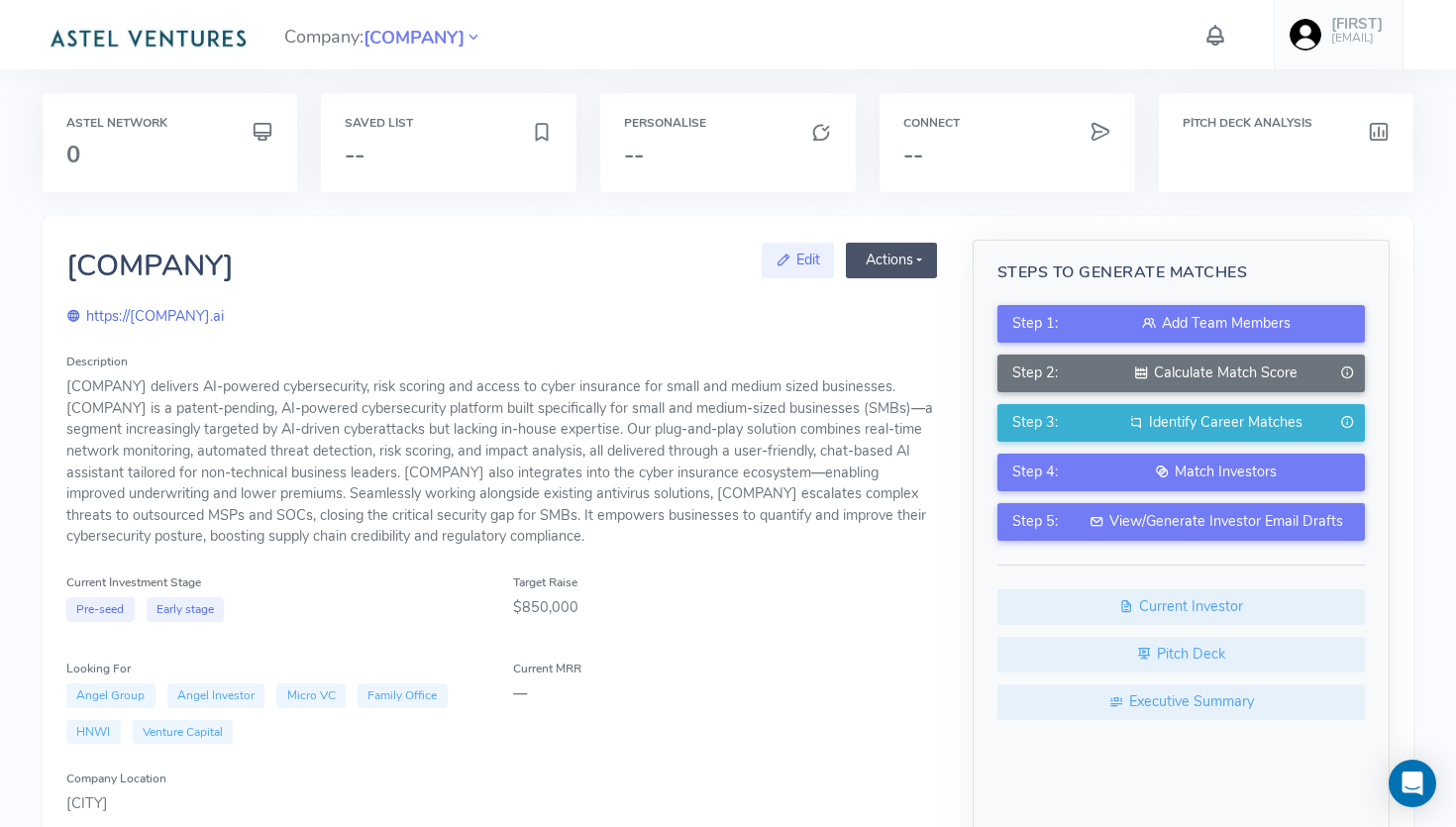 click on "Actions" at bounding box center [891, 260] 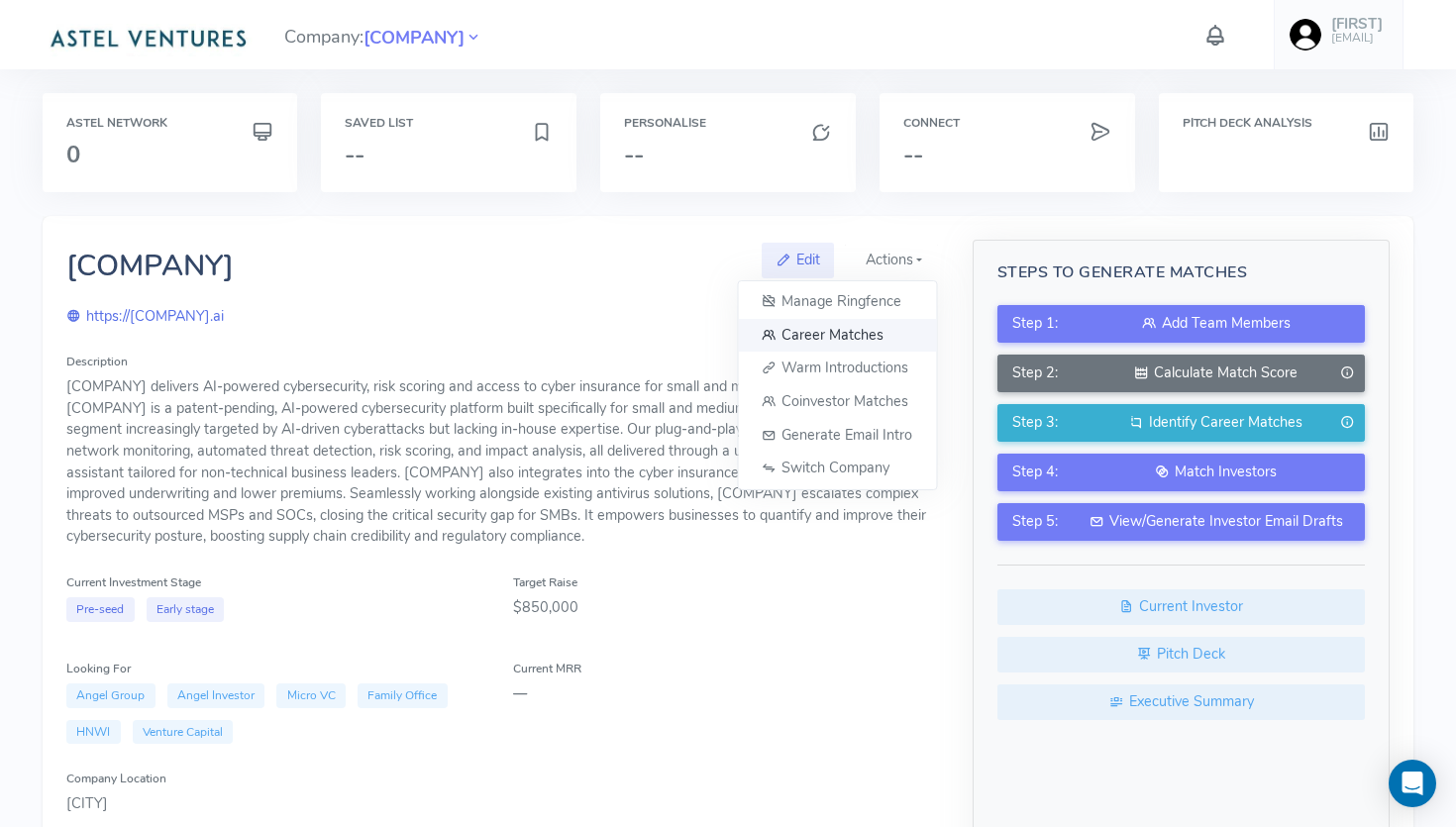click on "Career Matches" at bounding box center [837, 336] 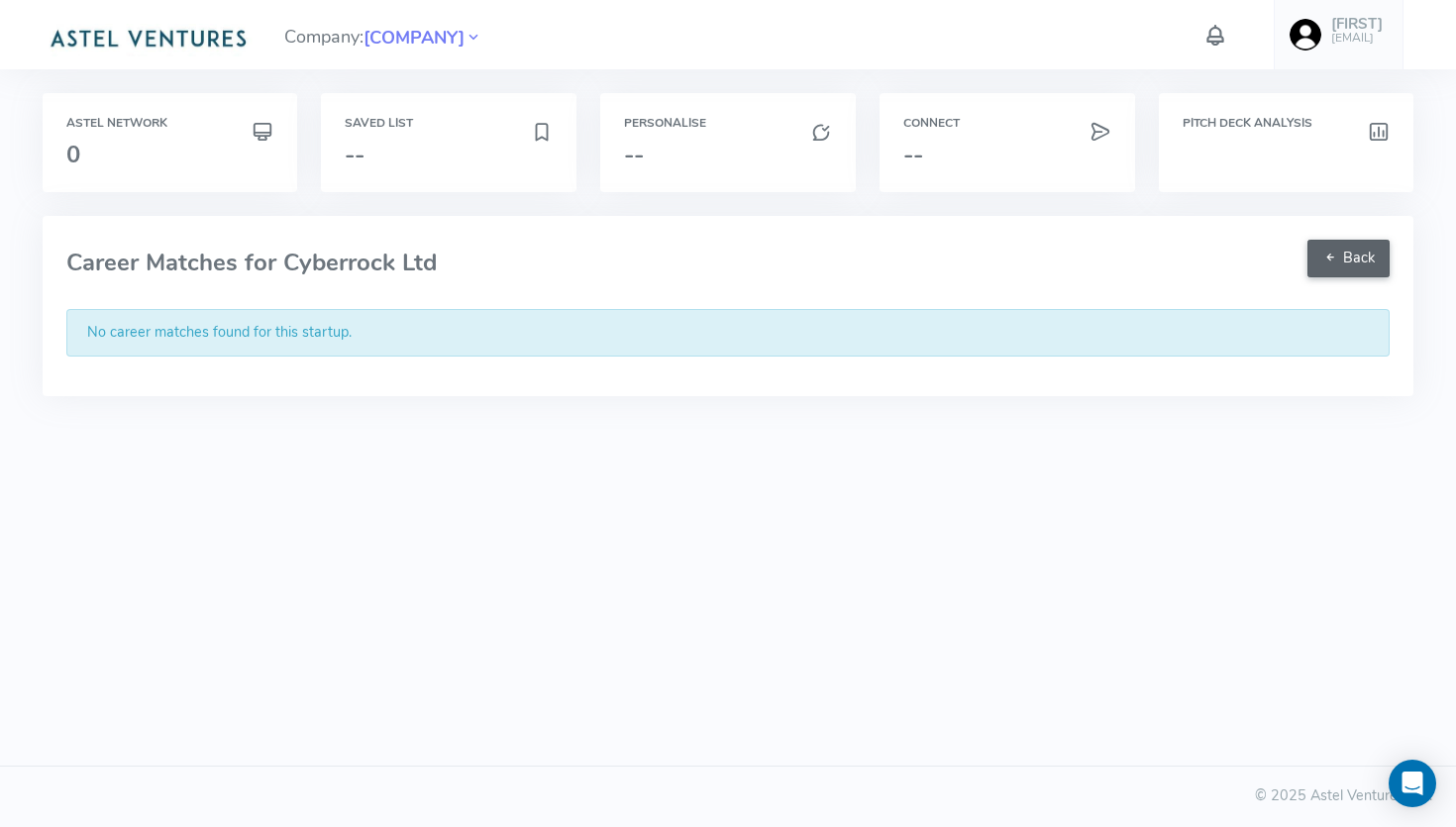 click on "Back" at bounding box center [1348, 258] 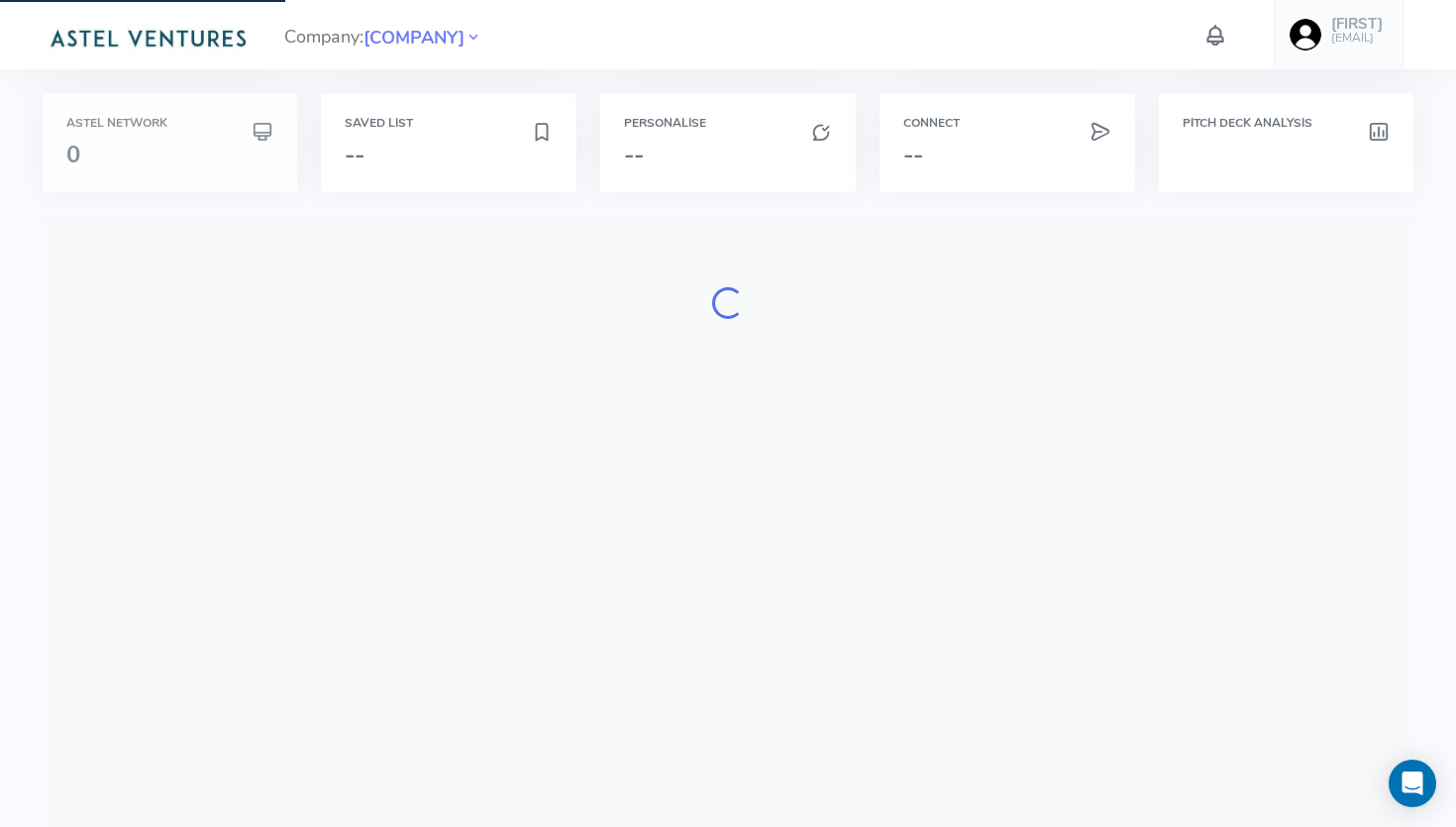click on "0" at bounding box center [170, 155] 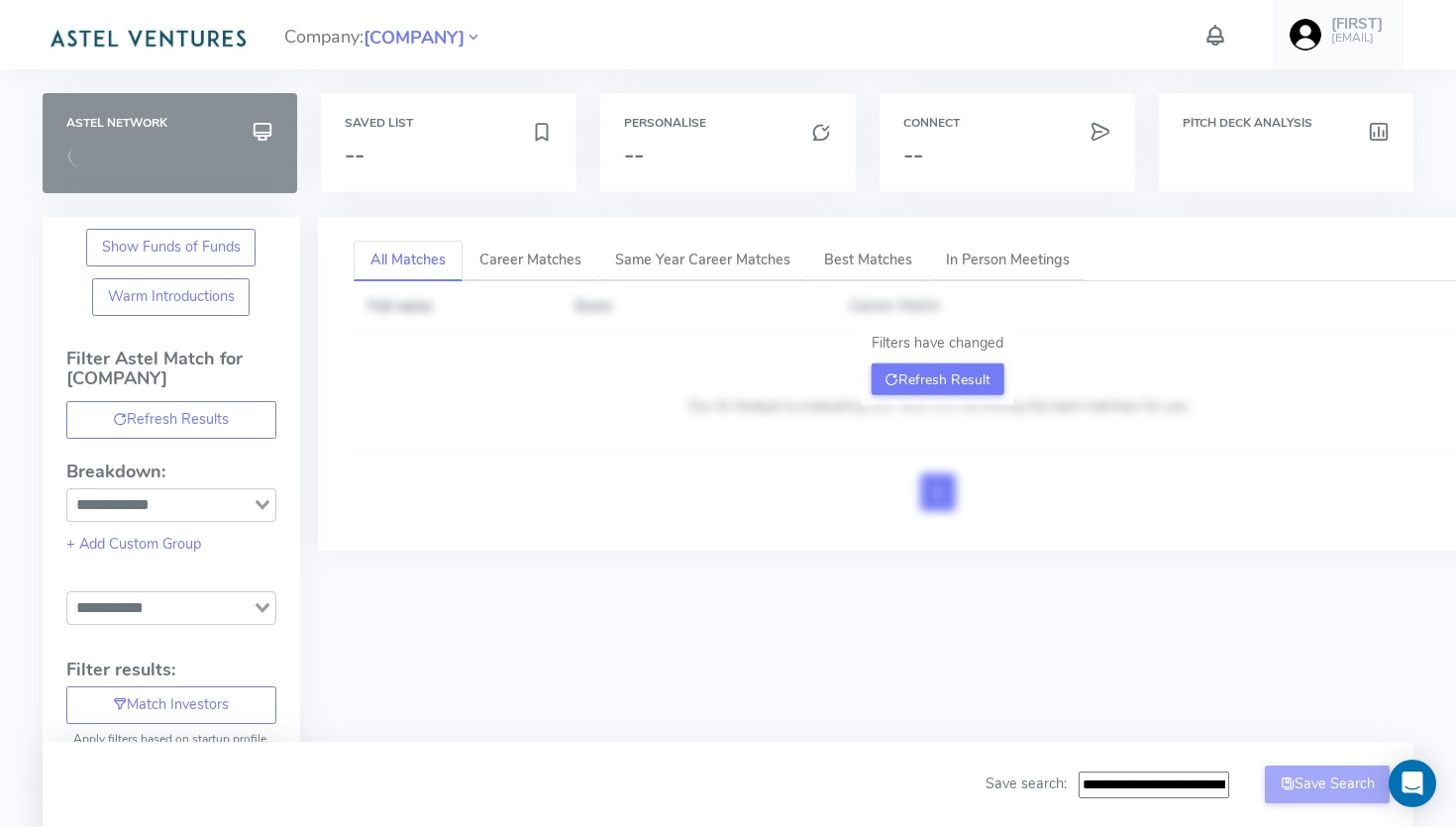 type on "**********" 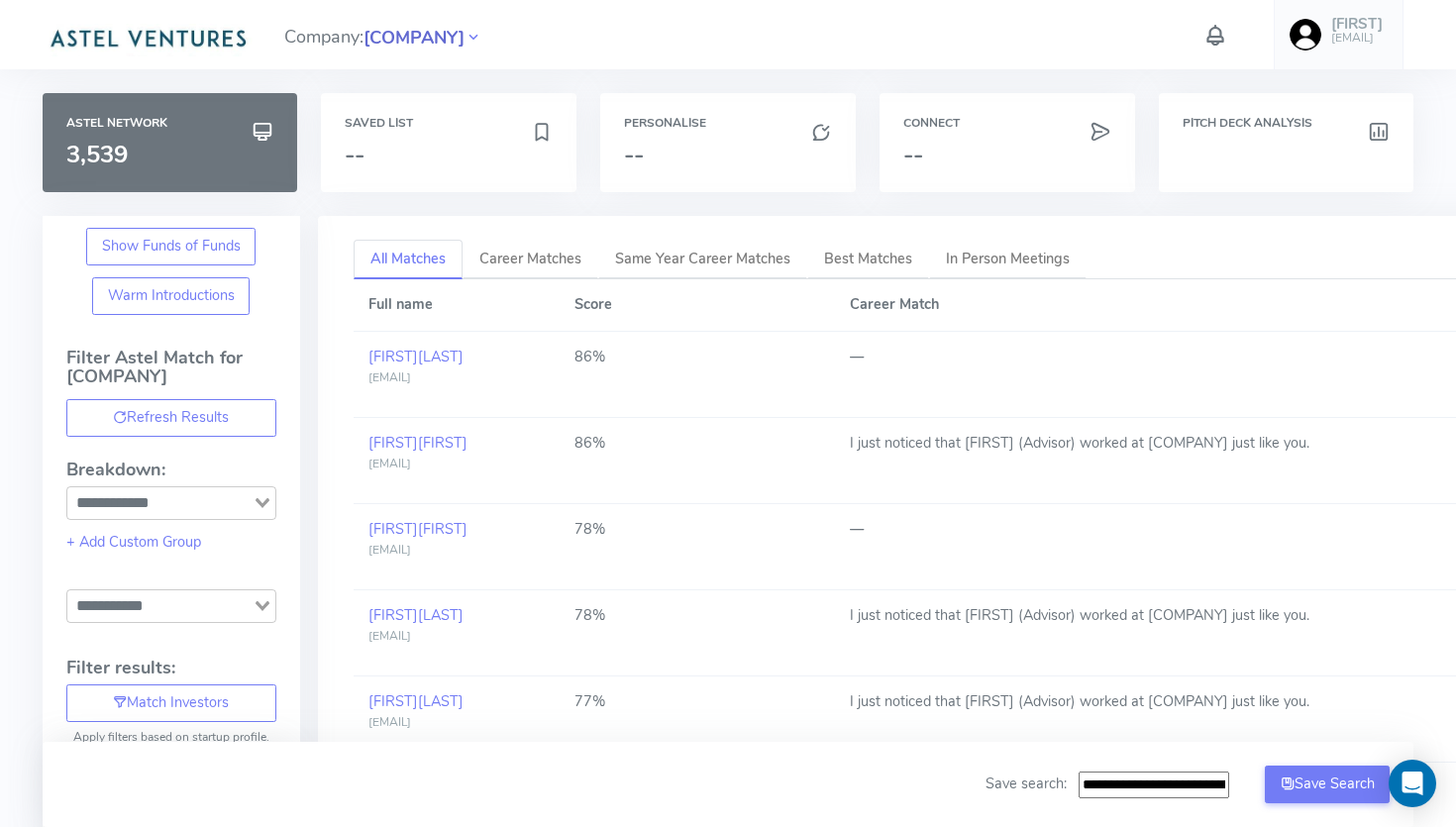 click on "Cyberrock Ltd" at bounding box center (414, 38) 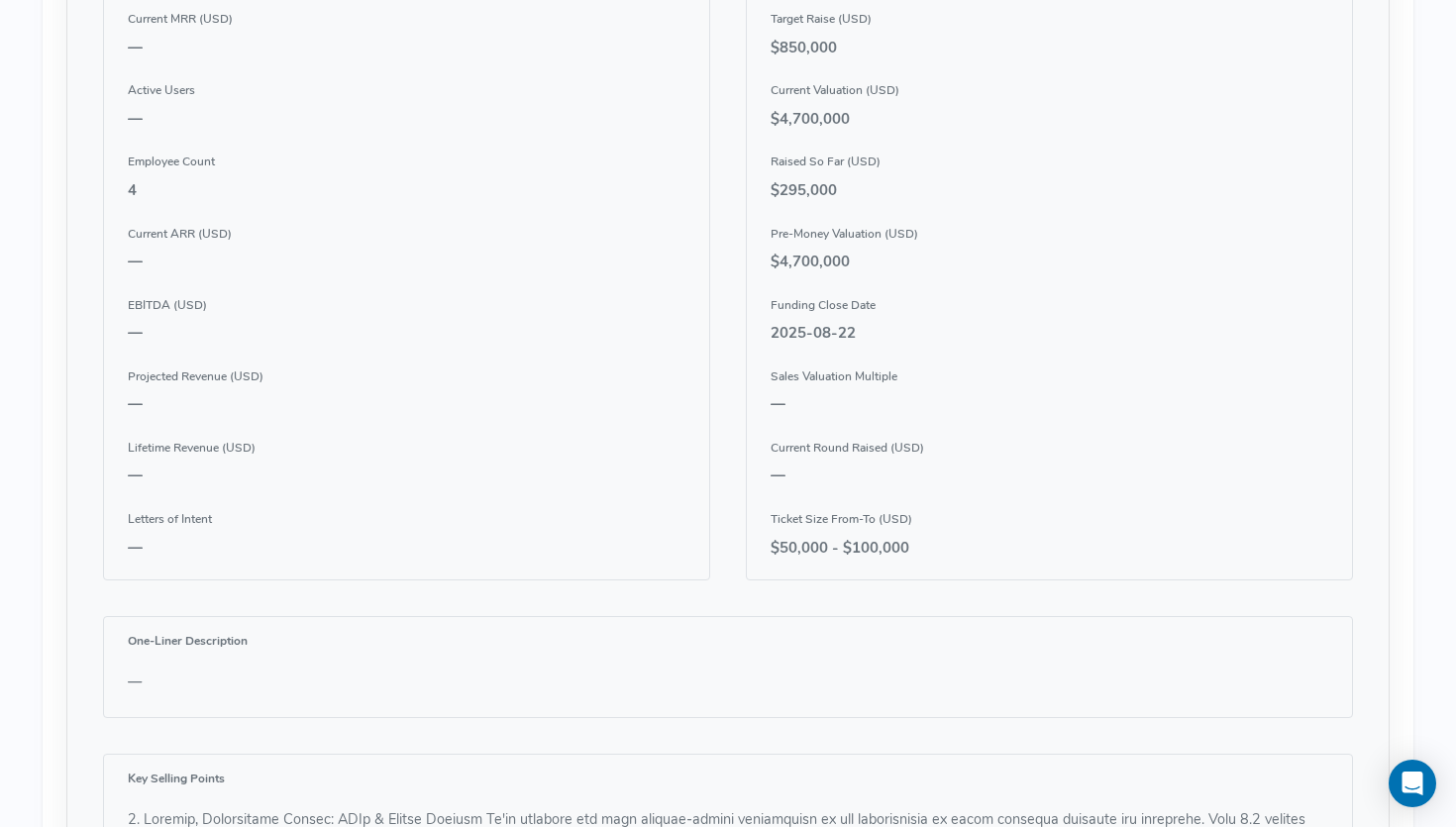 scroll, scrollTop: 666, scrollLeft: 0, axis: vertical 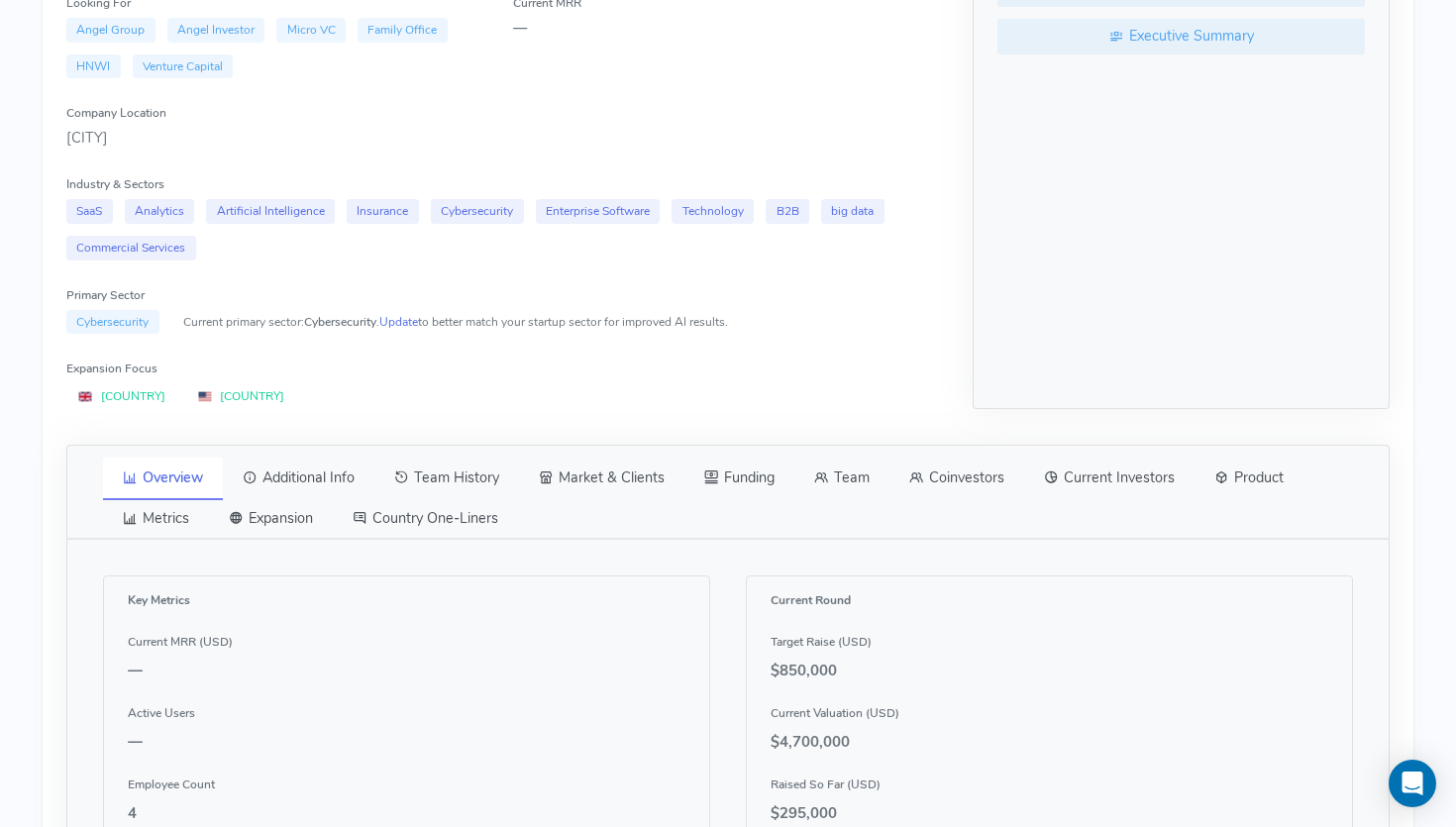 click on "Team" at bounding box center [842, 478] 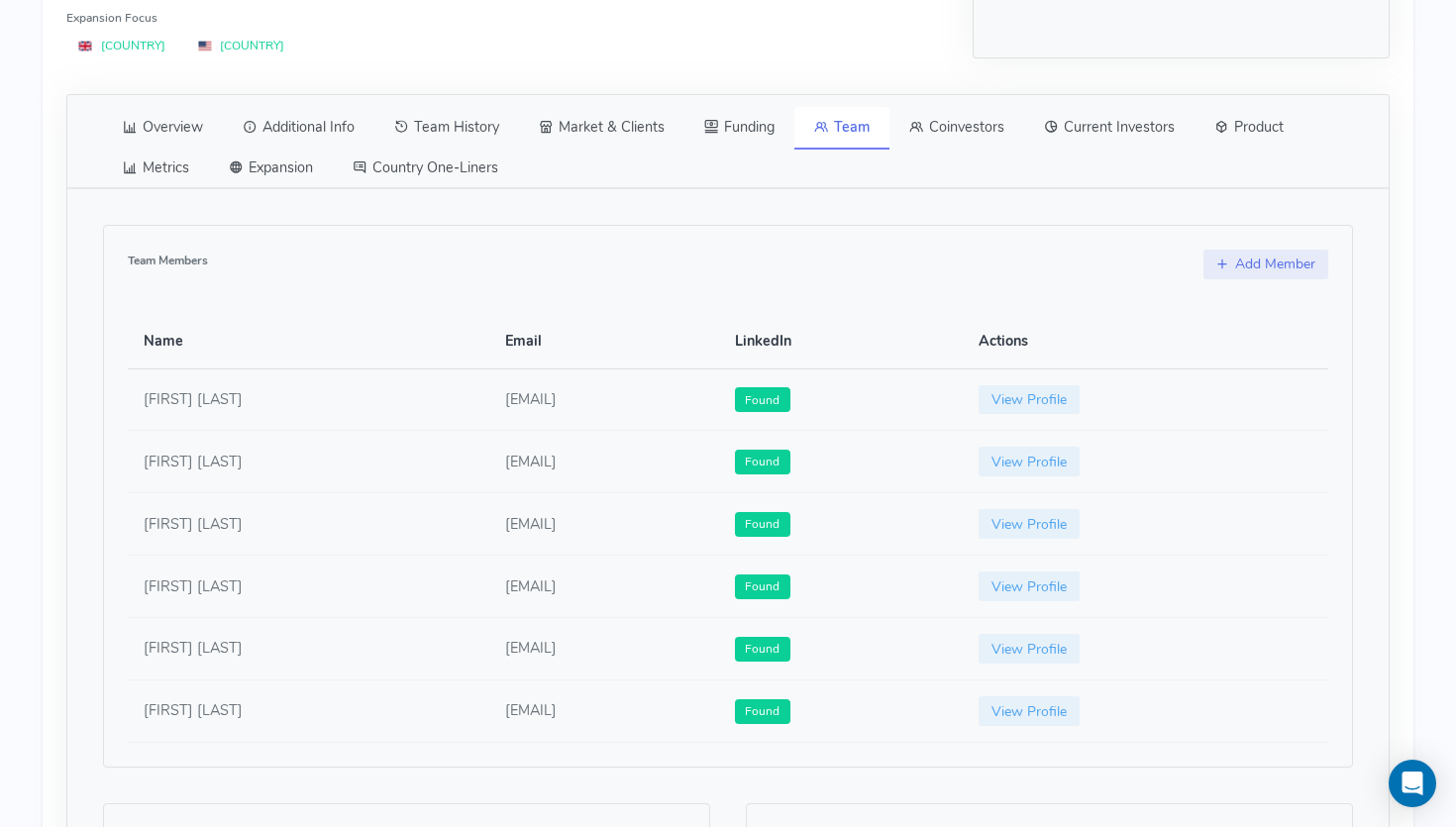 scroll, scrollTop: 1316, scrollLeft: 0, axis: vertical 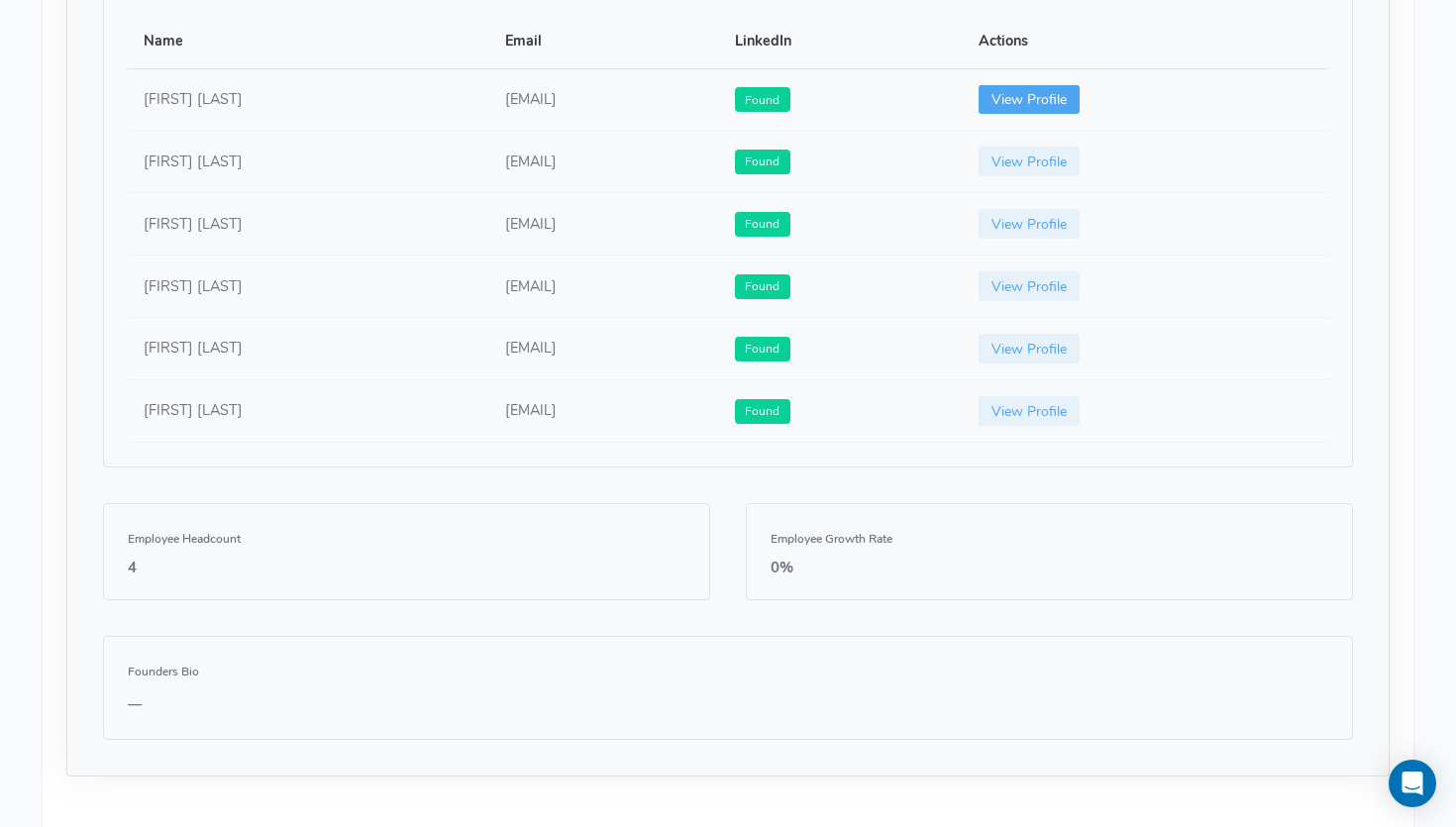 click on "View Profile" at bounding box center [1029, 100] 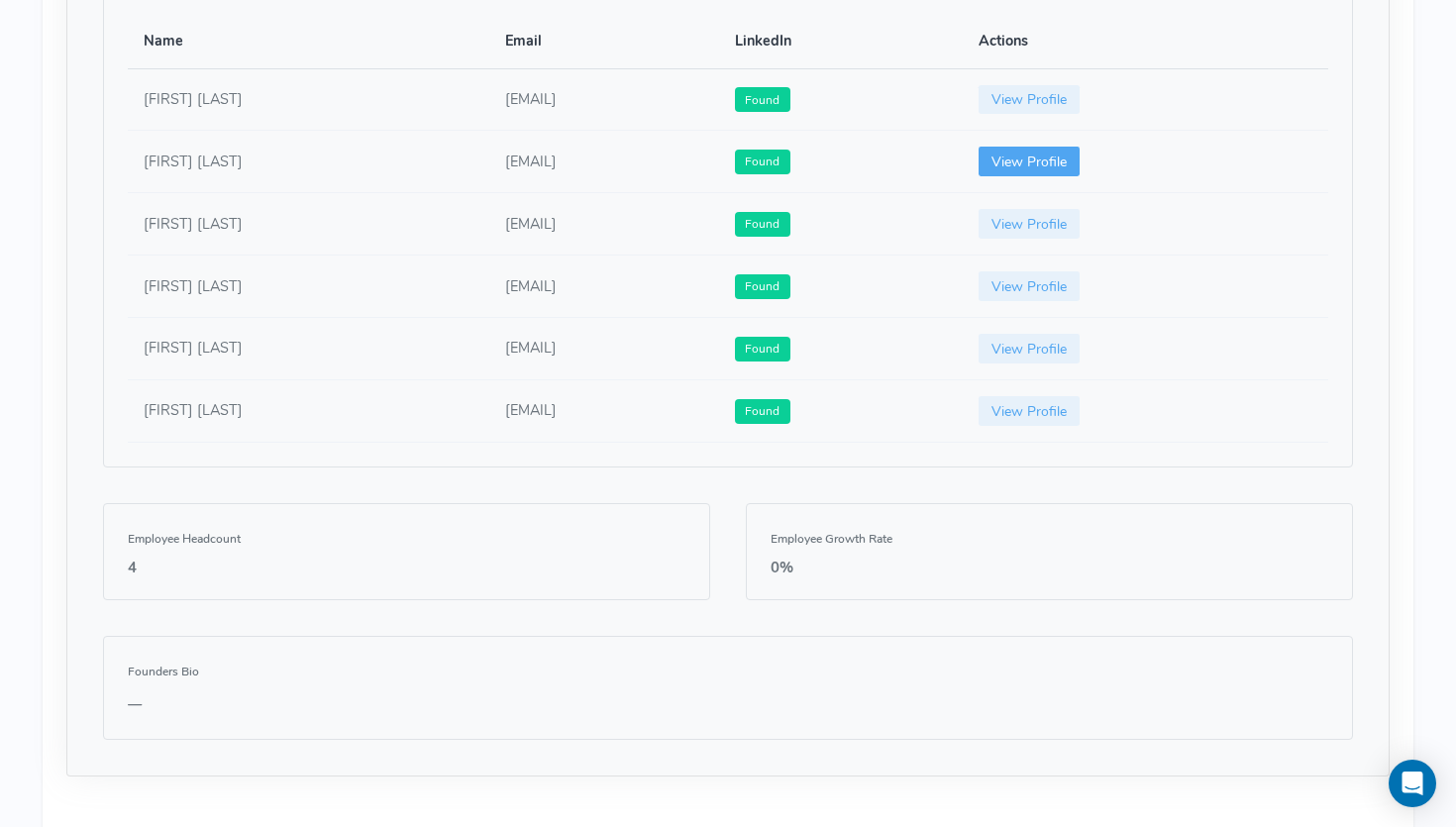 click on "View Profile" at bounding box center (1029, 161) 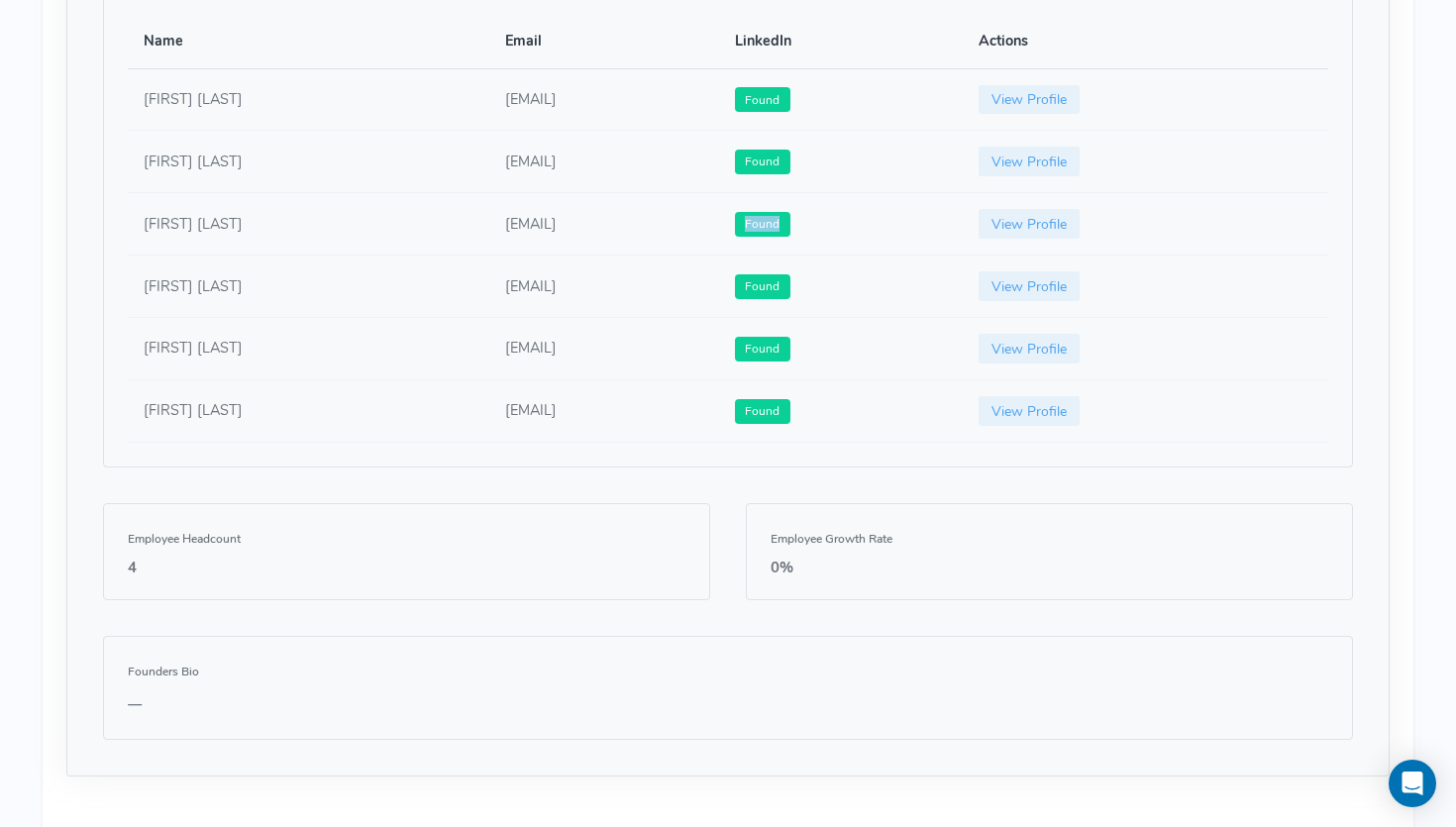 click on "View Profile" at bounding box center (1145, 224) 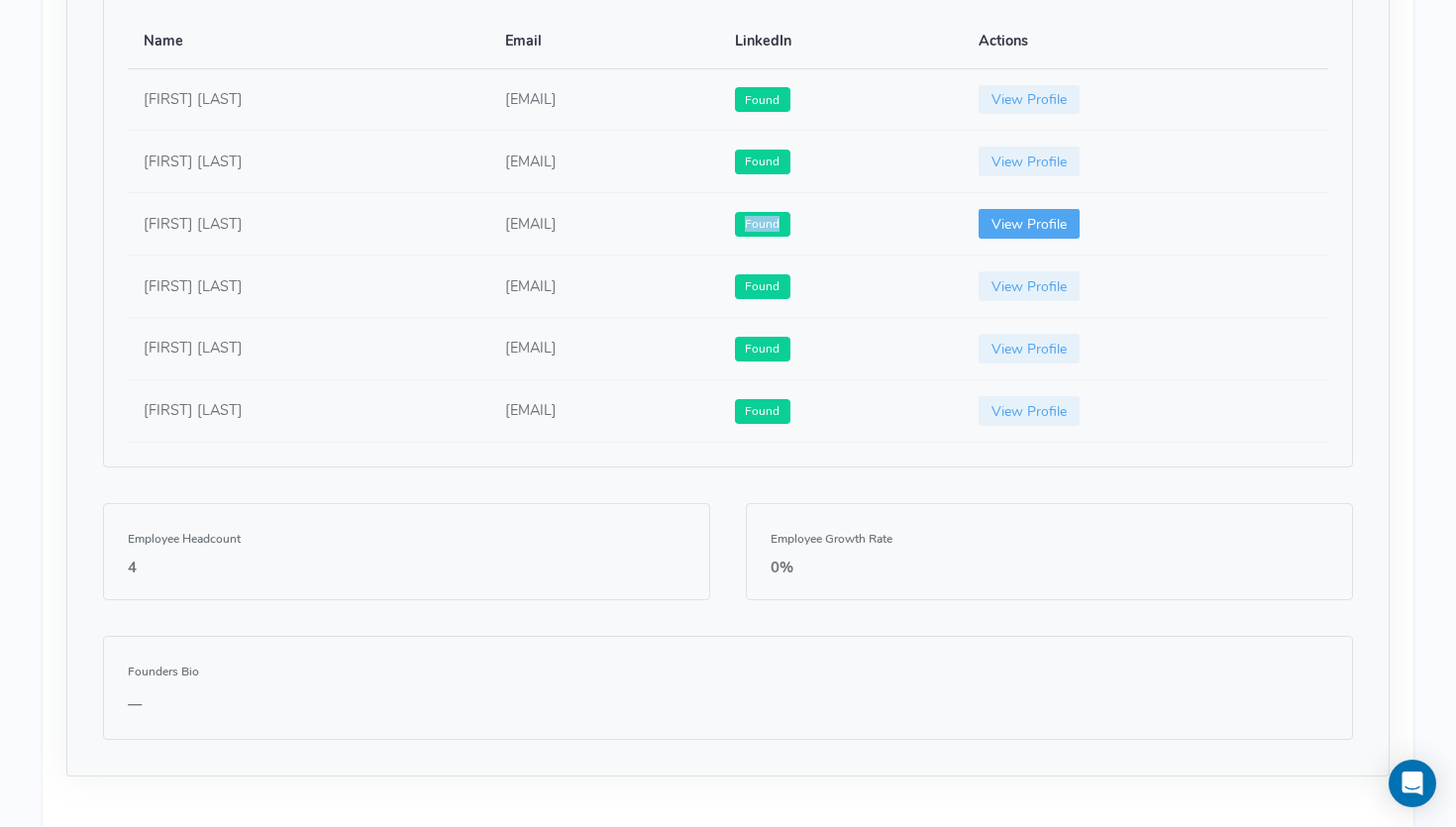 click on "View Profile" at bounding box center [1029, 224] 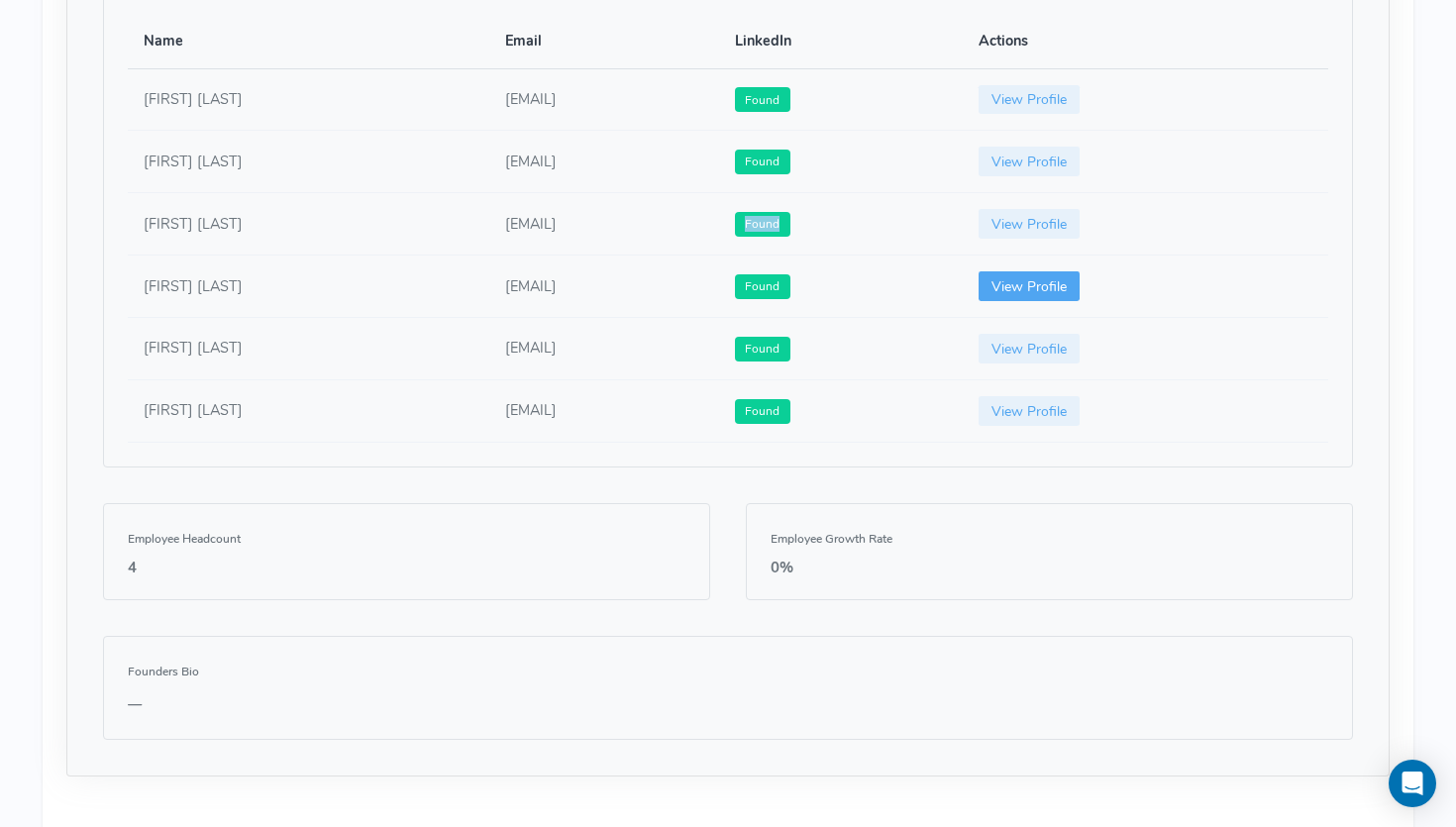 click on "View Profile" at bounding box center [1029, 286] 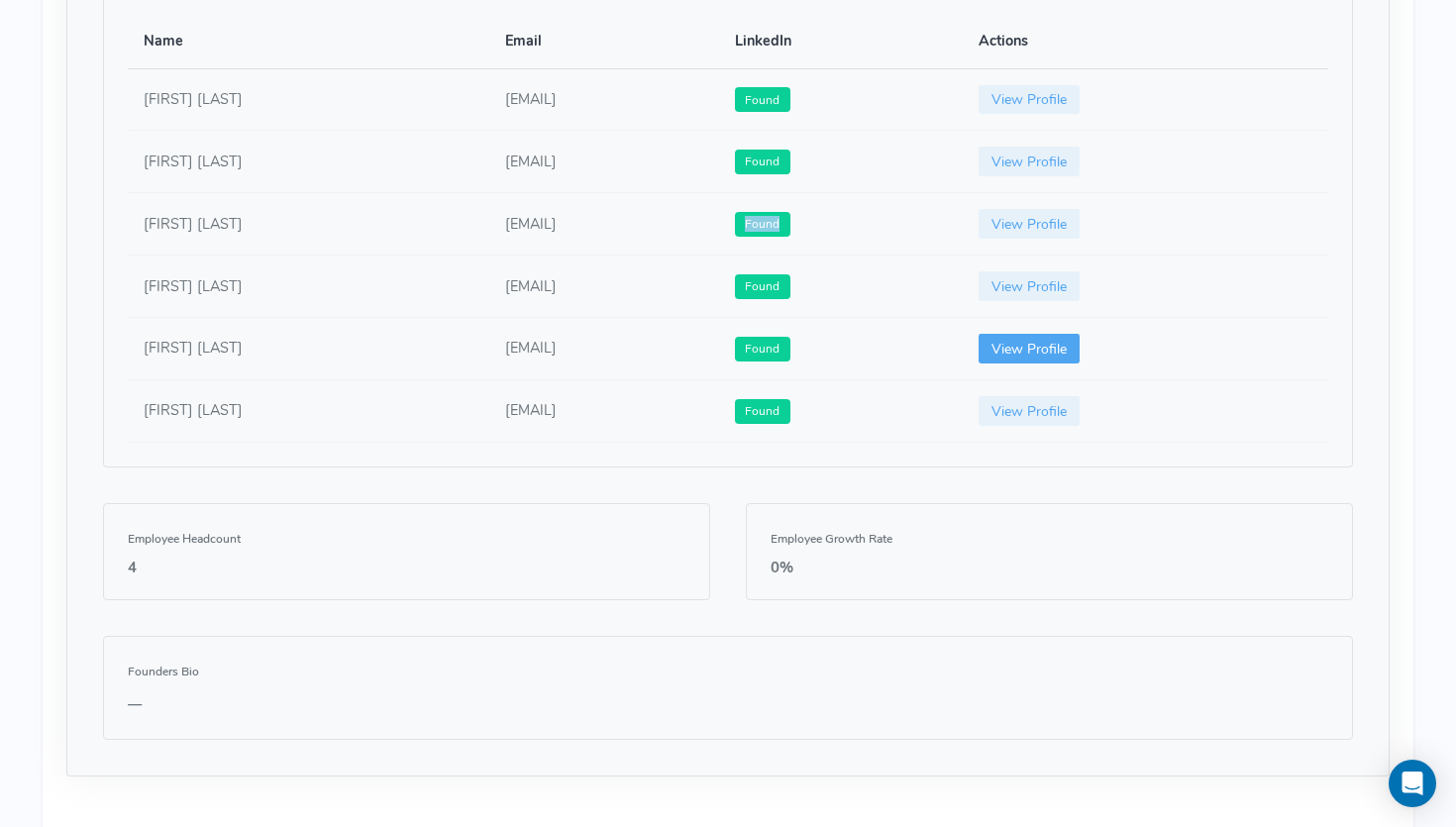 click on "View Profile" at bounding box center [1029, 349] 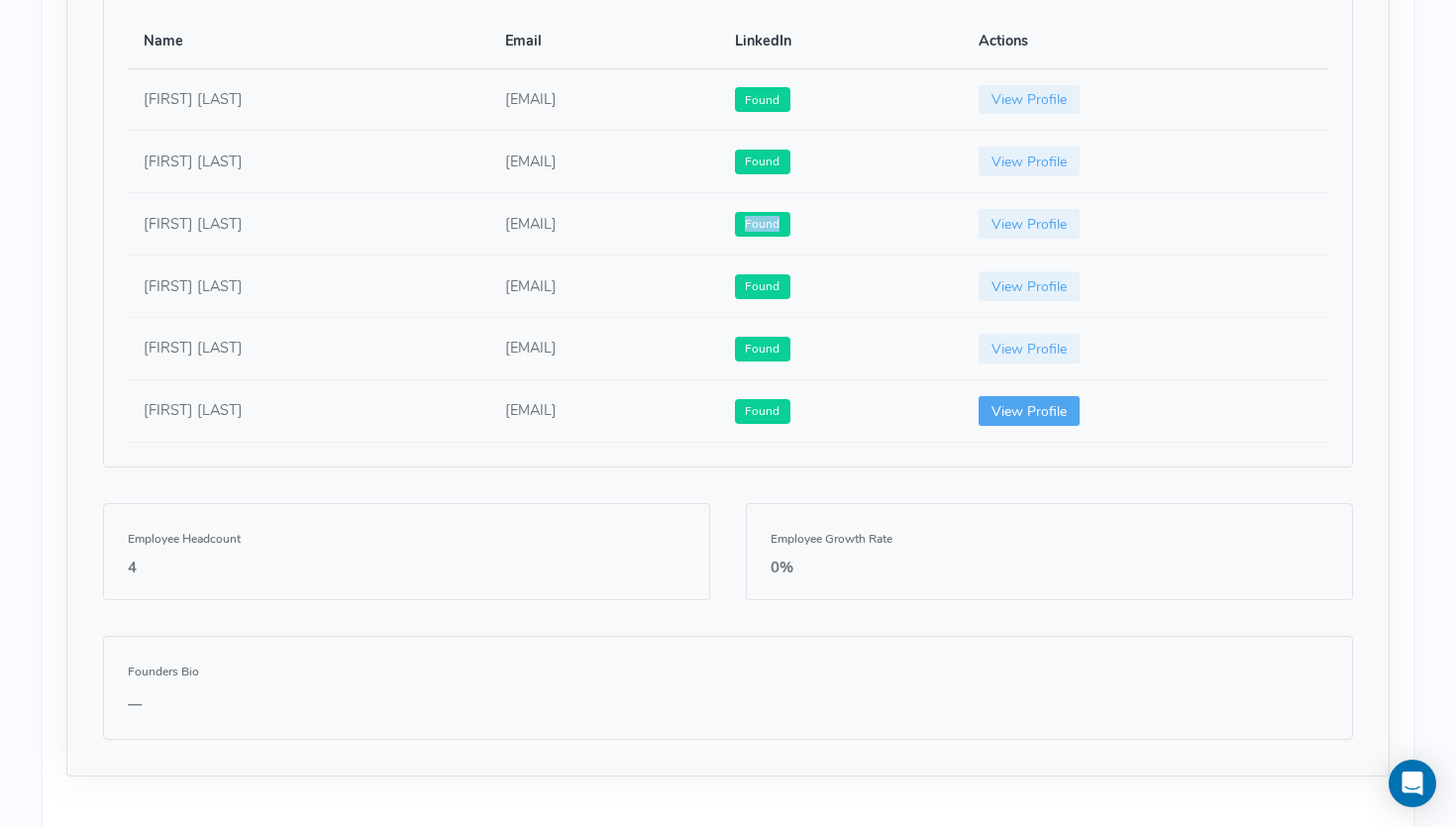 click on "View Profile" at bounding box center (1029, 411) 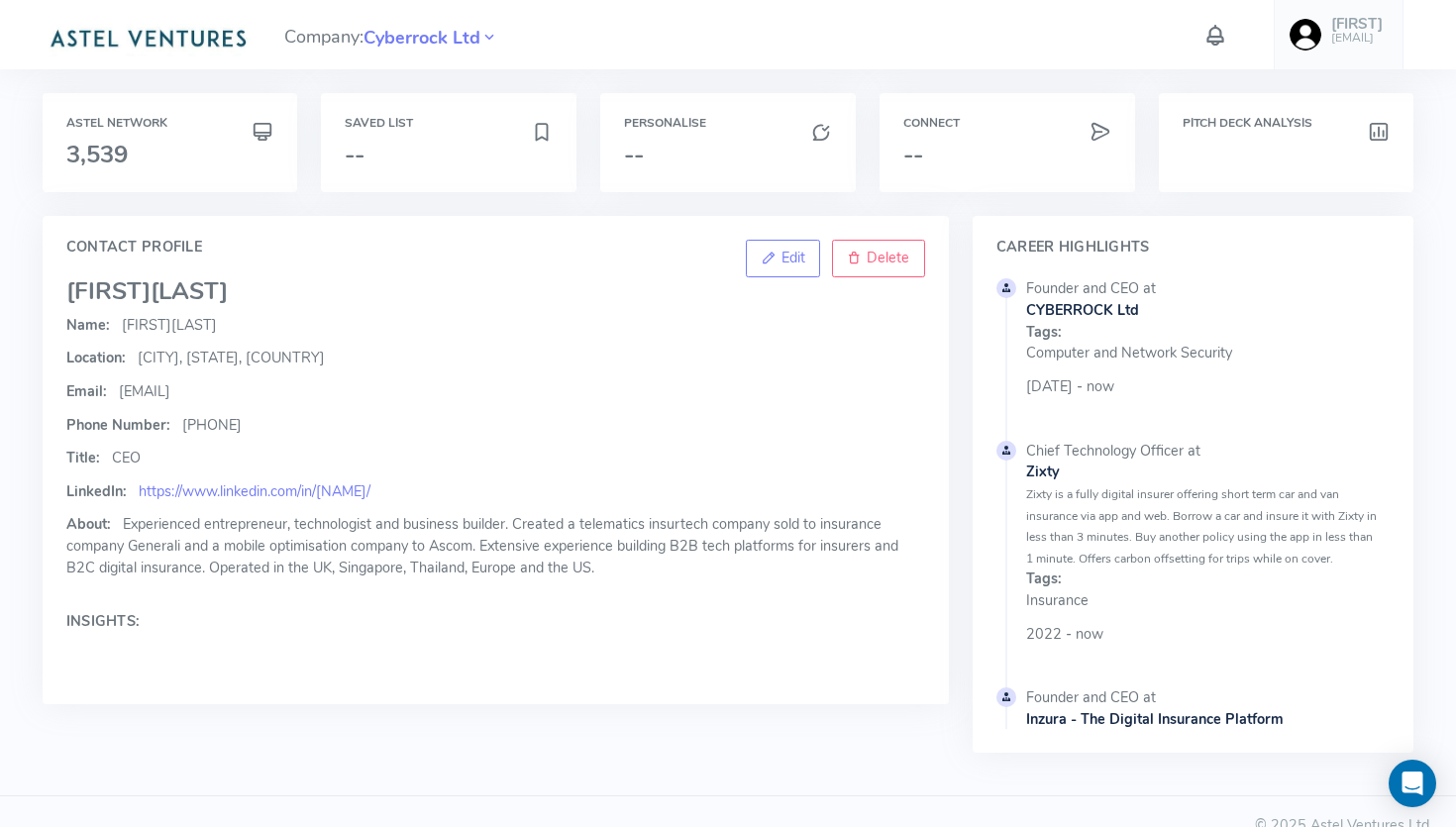 scroll, scrollTop: 0, scrollLeft: 0, axis: both 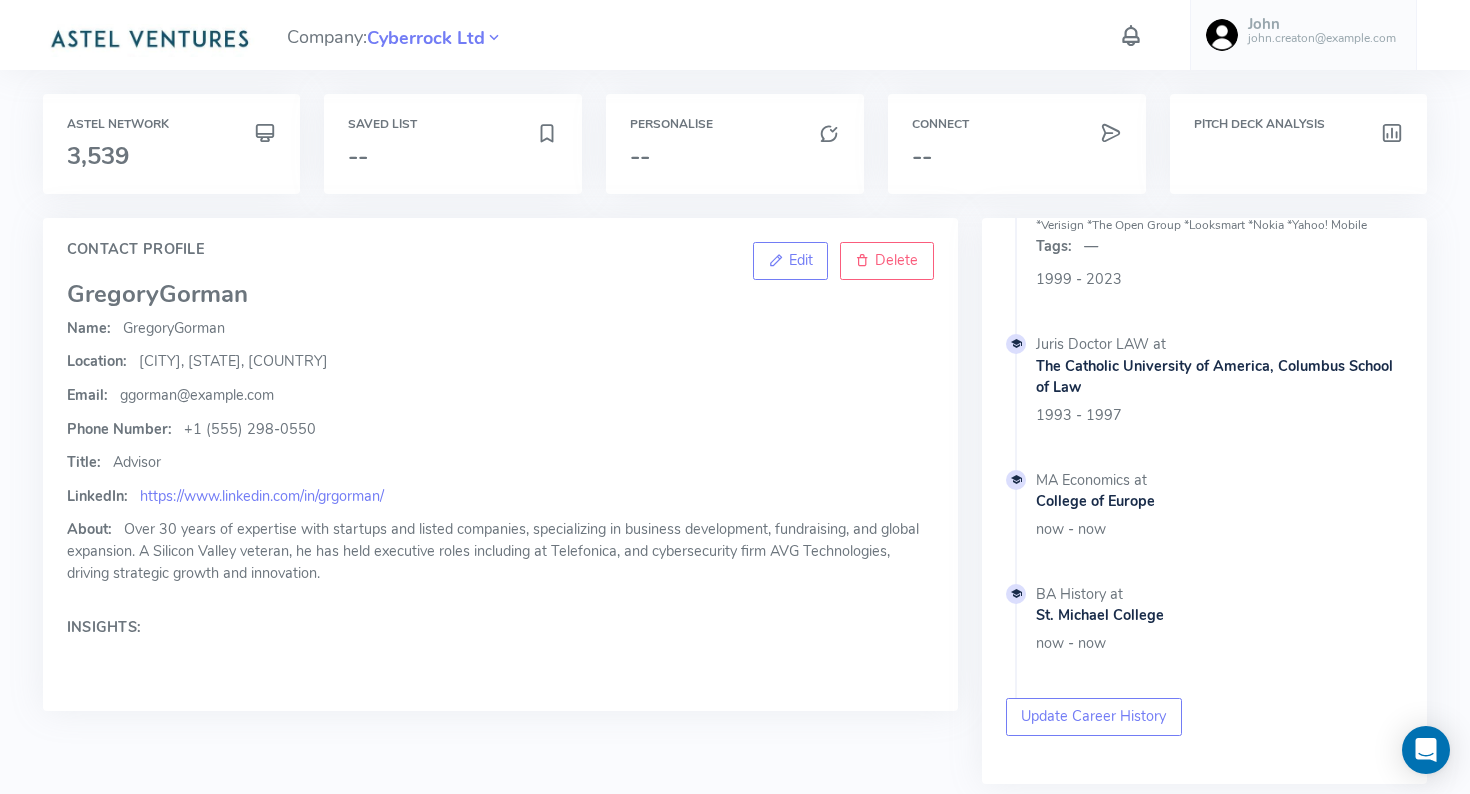 click on "Name:  Gregory  Gorman Location: San Mateo, California, United States Email: ggorman@seed2exit.com Phone Number: +1 (415) 298-0550 Title: Advisor LinkedIn: https://www.linkedin.com/in/grgorman/ About: Over 30 years of expertise with startups and listed companies, specializing in business development, fundraising, and global expansion. A Silicon Valley veteran, he has held executive roles including at Telefonica, and cybersecurity firm AVG Technologies, driving strategic growth and innovation. Insights:" at bounding box center [500, 503] 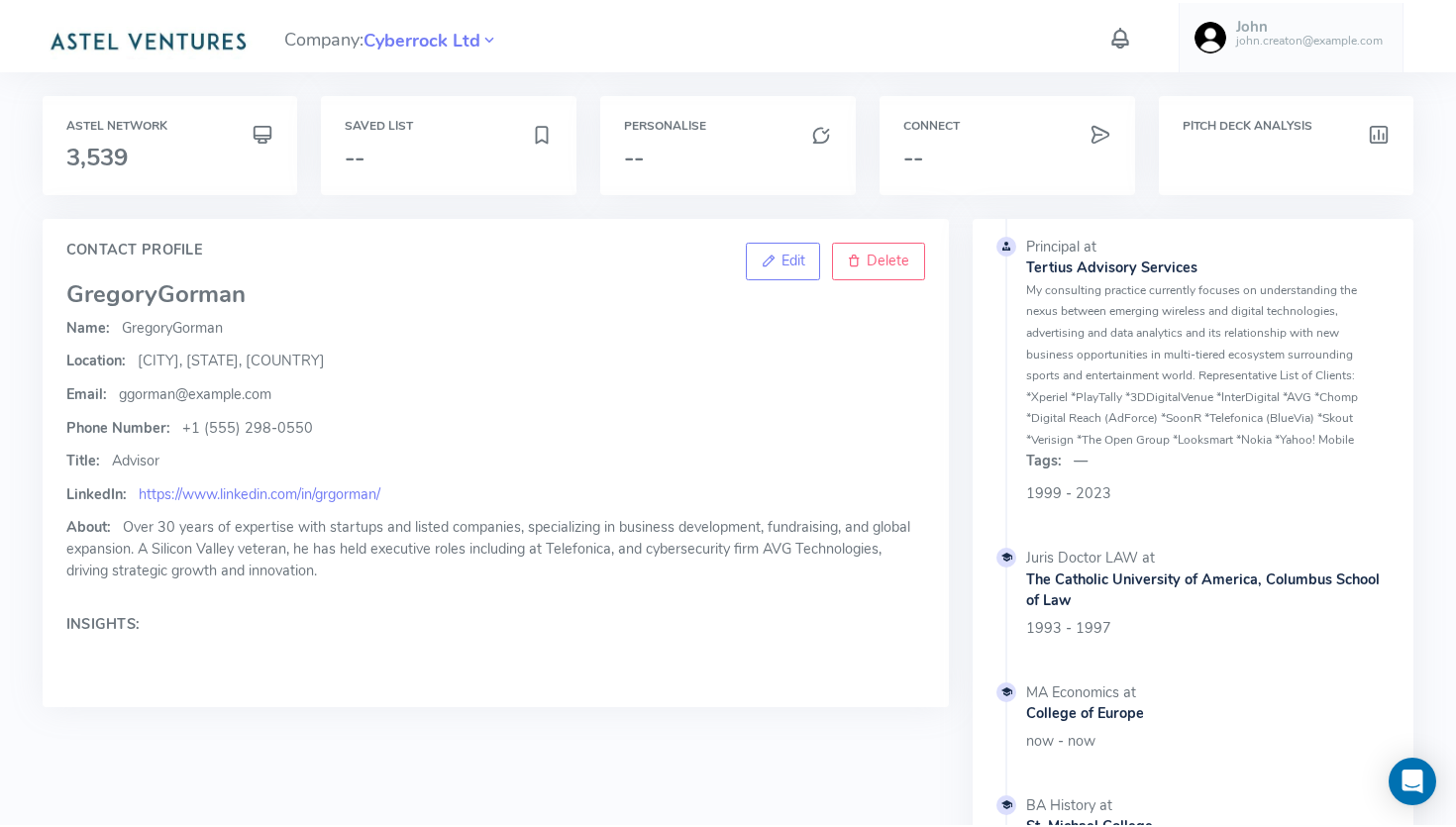 scroll, scrollTop: 485, scrollLeft: 0, axis: vertical 